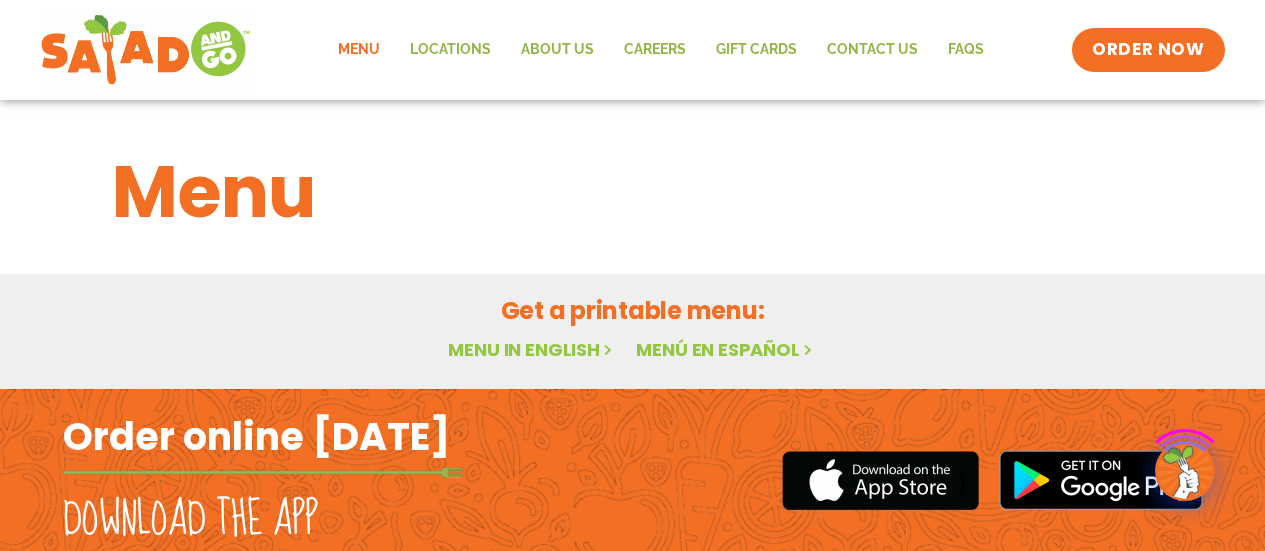 scroll, scrollTop: 0, scrollLeft: 0, axis: both 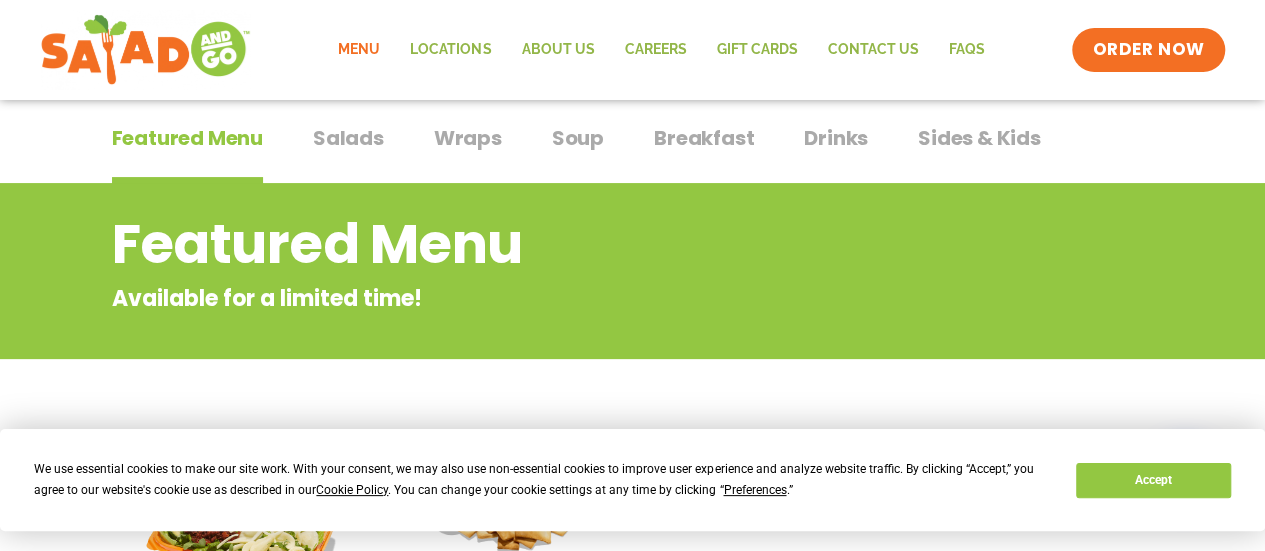 click on "Salads" at bounding box center (348, 138) 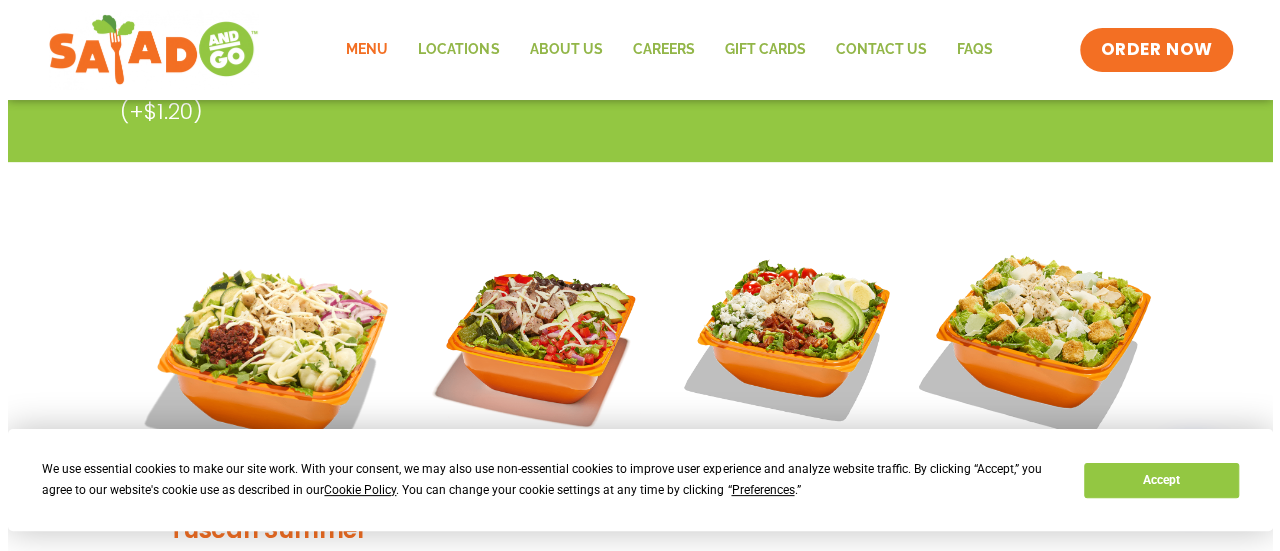 scroll, scrollTop: 438, scrollLeft: 0, axis: vertical 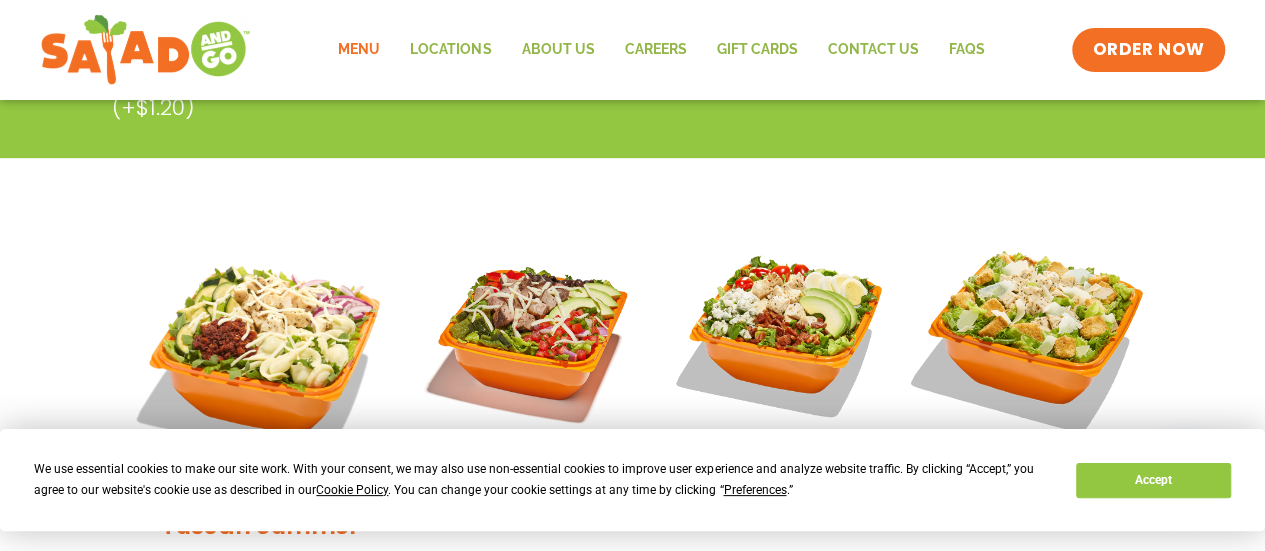 click at bounding box center (1029, 335) 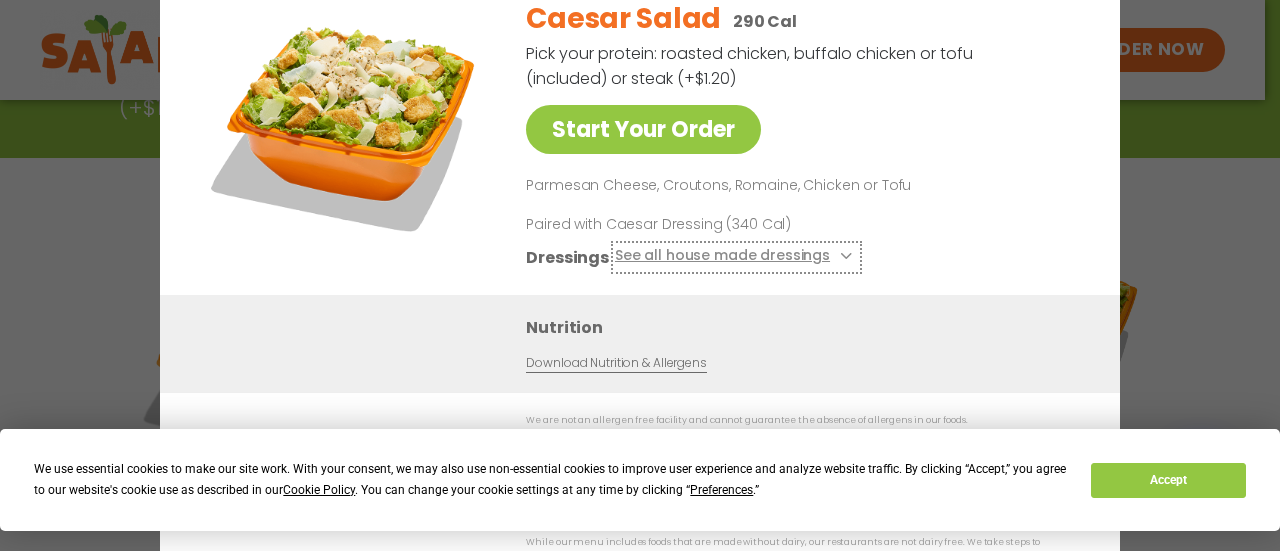 click on "See all house made dressings" at bounding box center (736, 256) 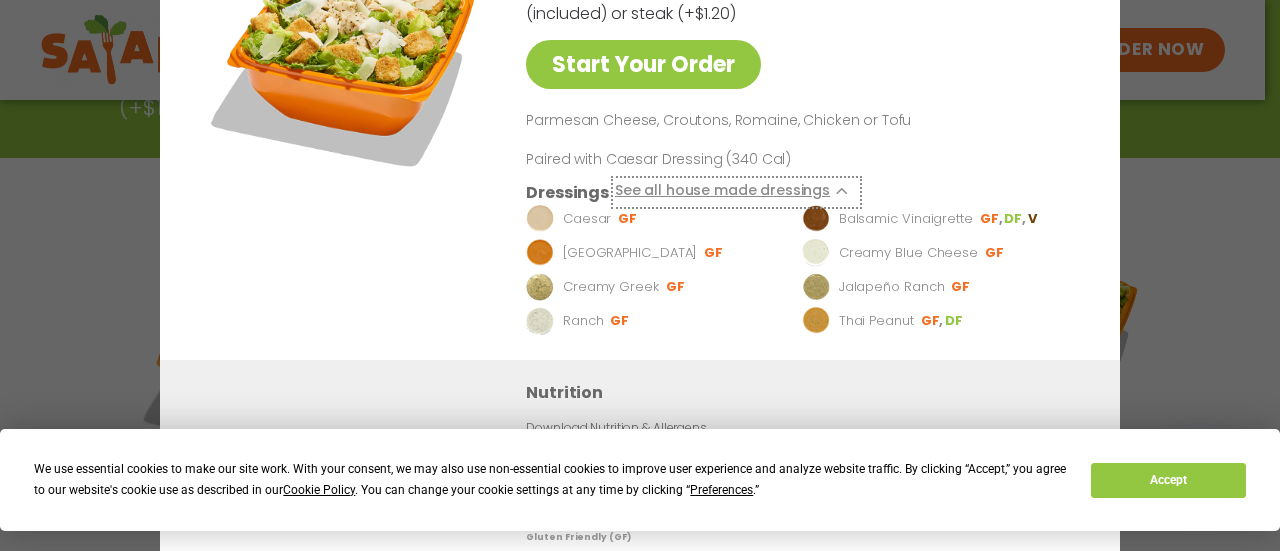 click on "See all house made dressings" at bounding box center (736, 191) 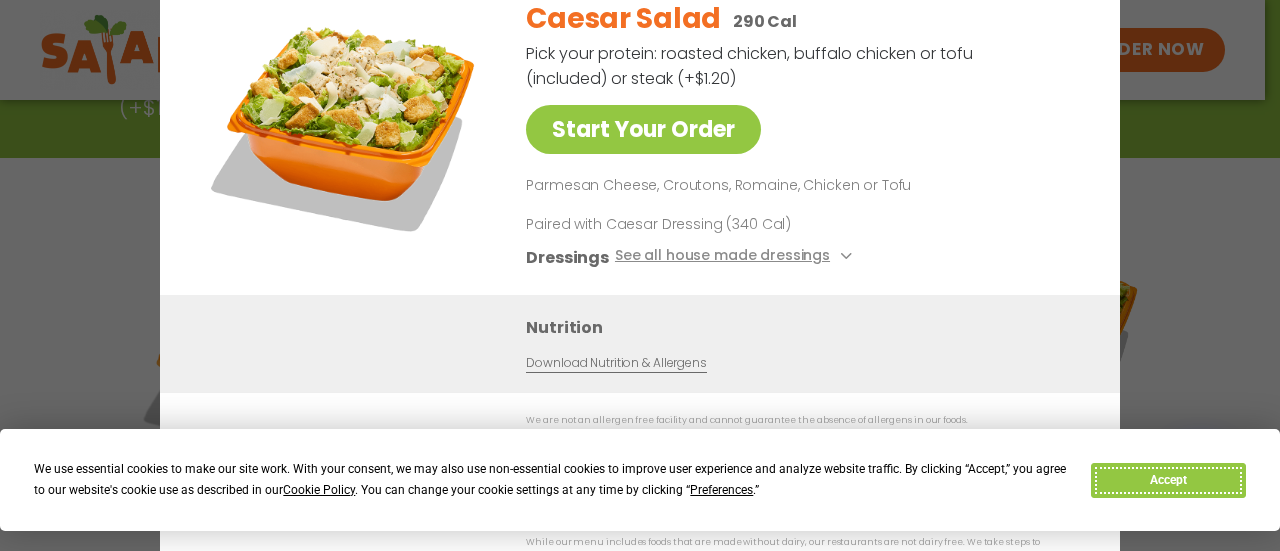 click on "Accept" at bounding box center (1168, 480) 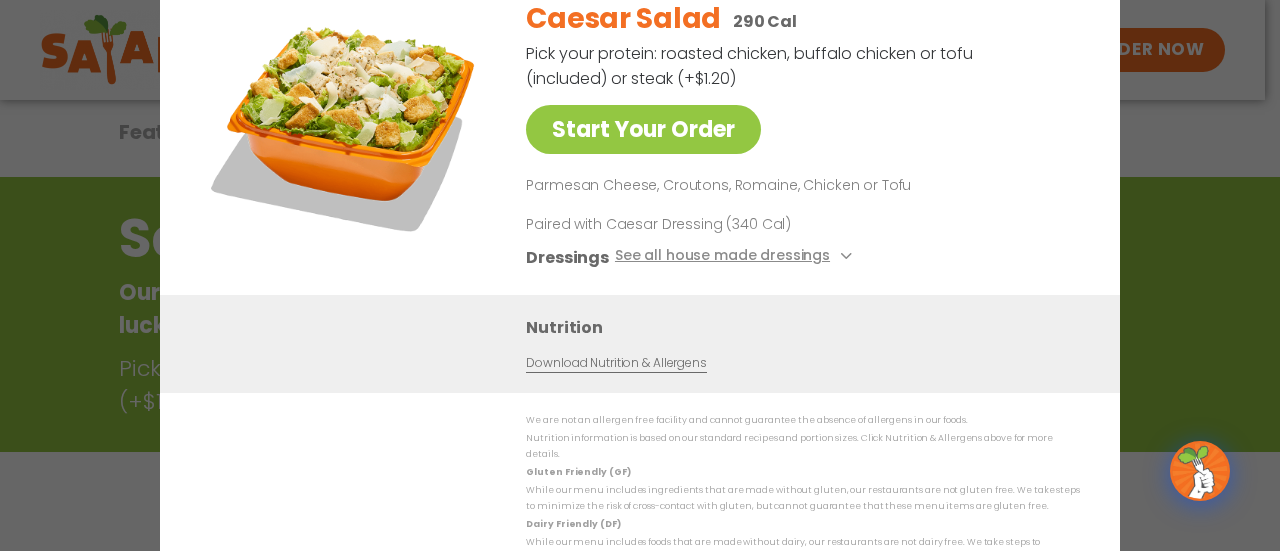 scroll, scrollTop: 138, scrollLeft: 0, axis: vertical 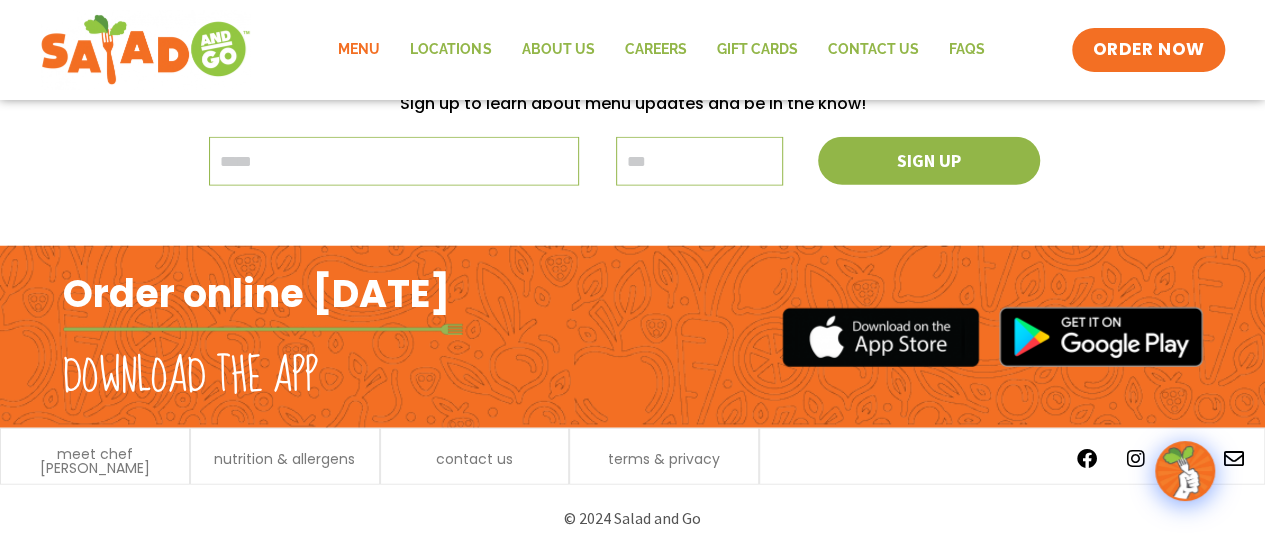 click on "Menu" 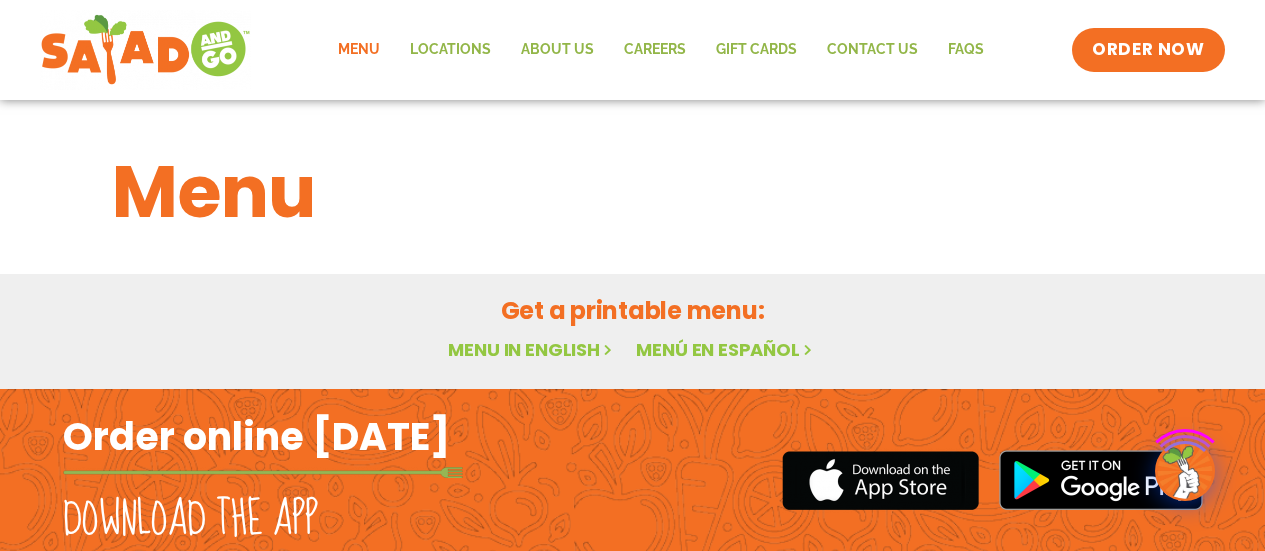 scroll, scrollTop: 0, scrollLeft: 0, axis: both 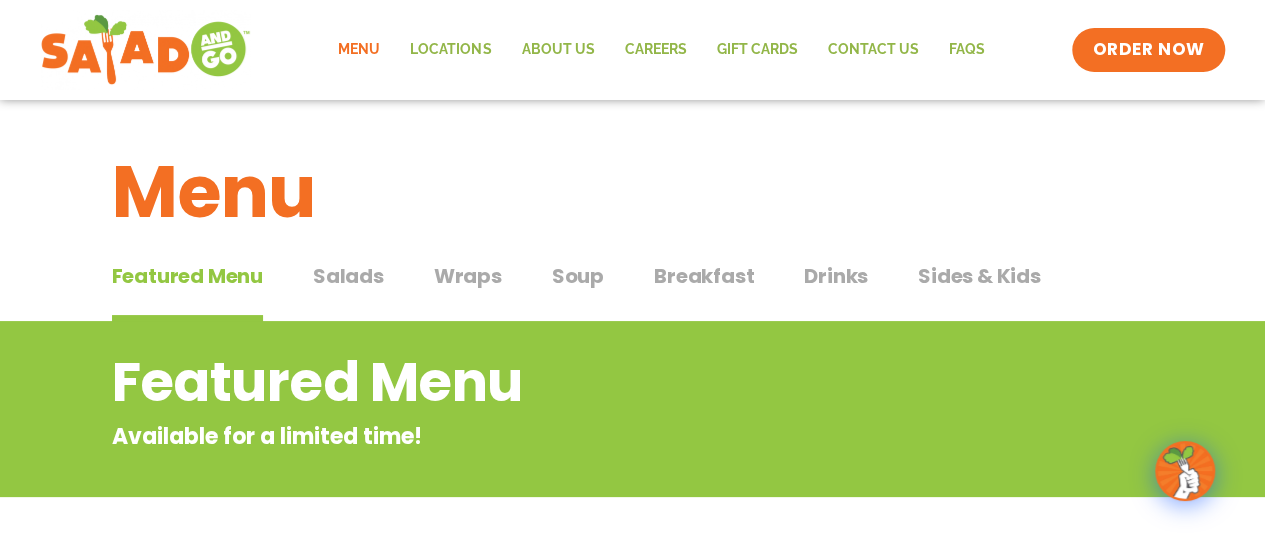 click on "Wraps" at bounding box center [468, 276] 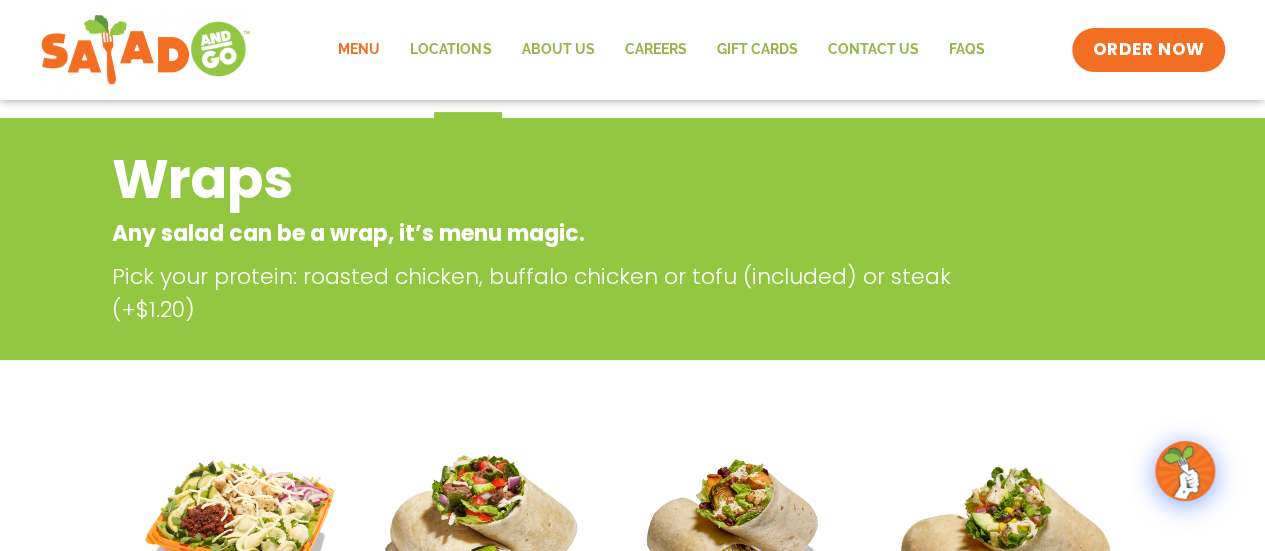 scroll, scrollTop: 0, scrollLeft: 0, axis: both 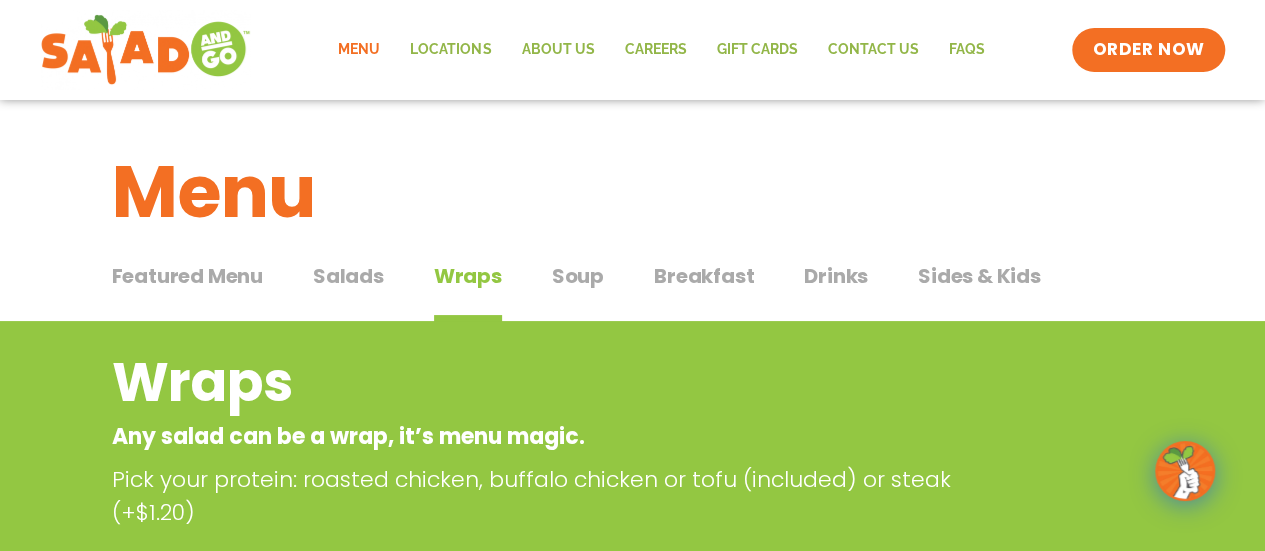 click on "Featured Menu   Featured Menu       Salads   Salads       Wraps   Wraps       Soup   Soup       Breakfast   Breakfast       Drinks   Drinks       Sides & Kids   Sides & Kids" at bounding box center (633, 288) 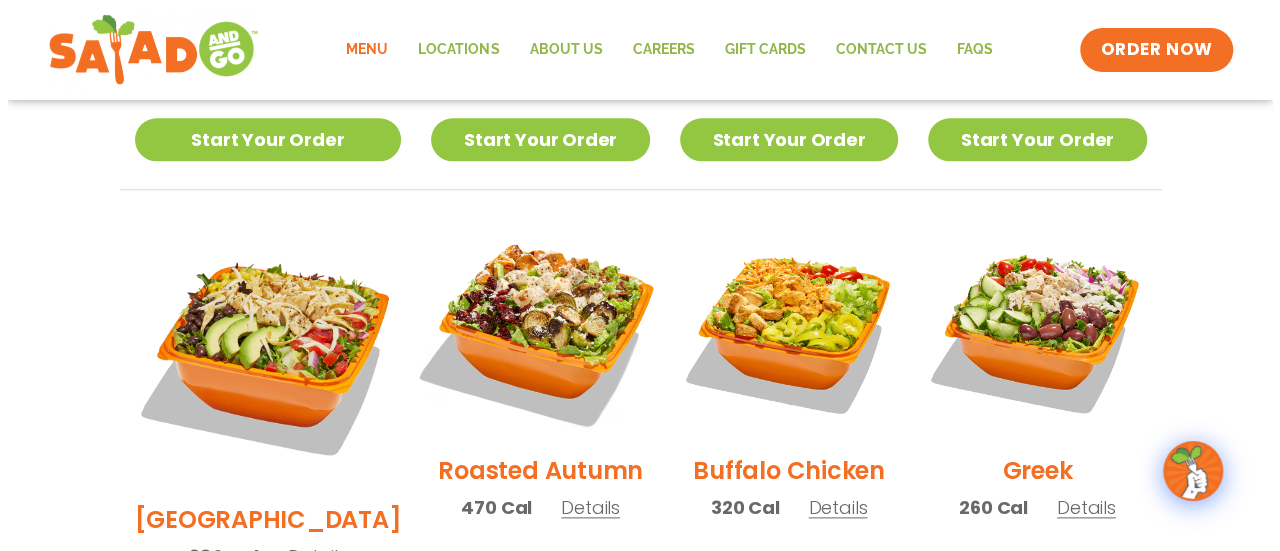 scroll, scrollTop: 1441, scrollLeft: 0, axis: vertical 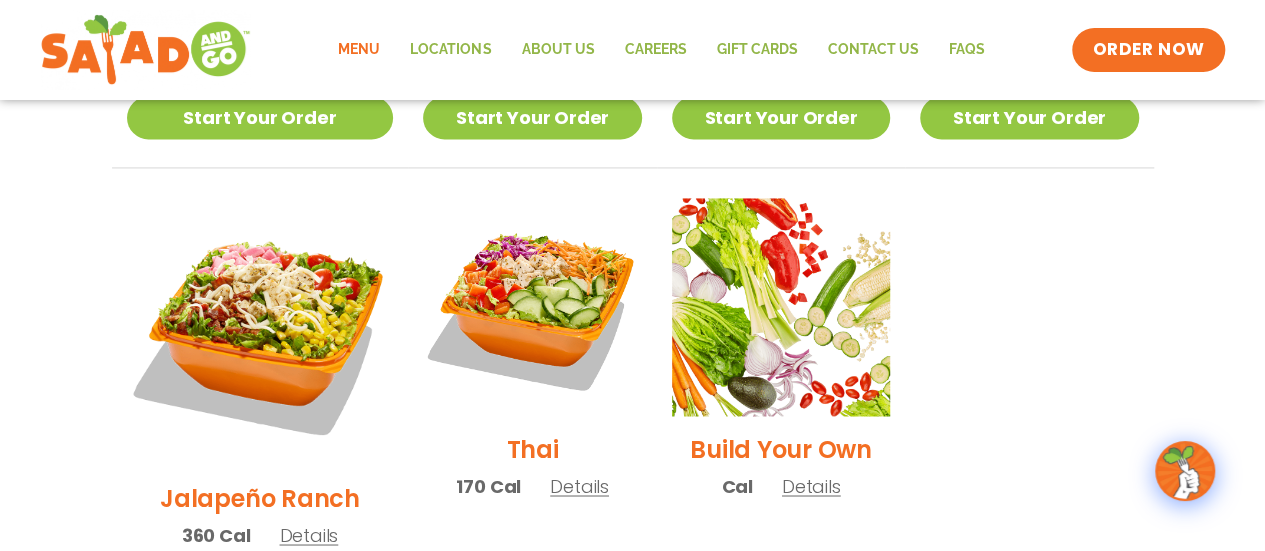 click on "Details" at bounding box center (579, 485) 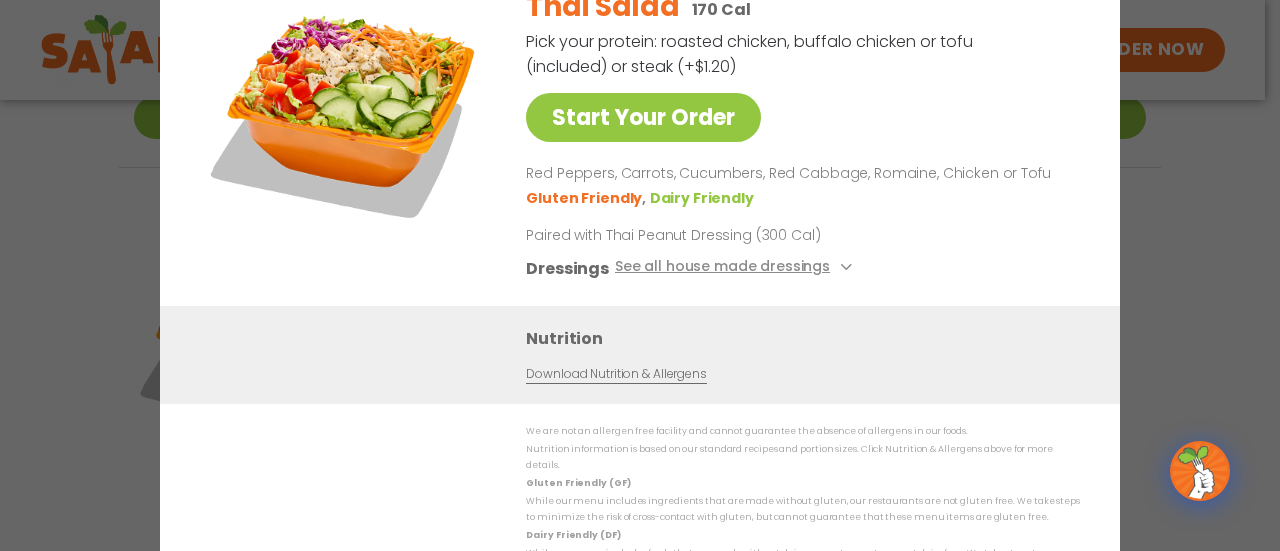 click at bounding box center (1087, -36) 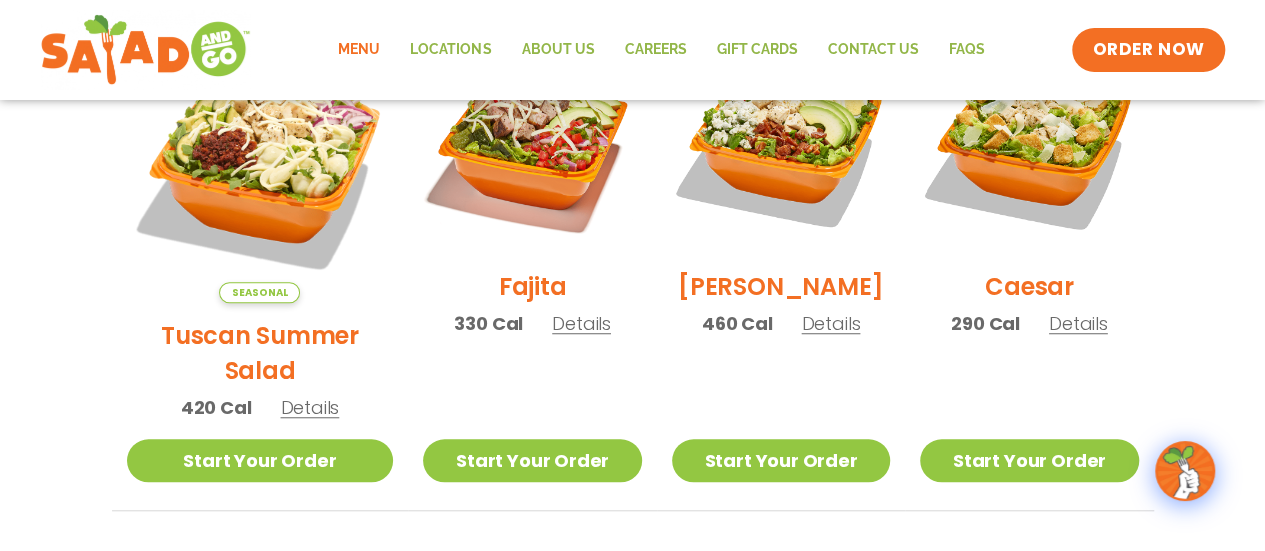 scroll, scrollTop: 630, scrollLeft: 0, axis: vertical 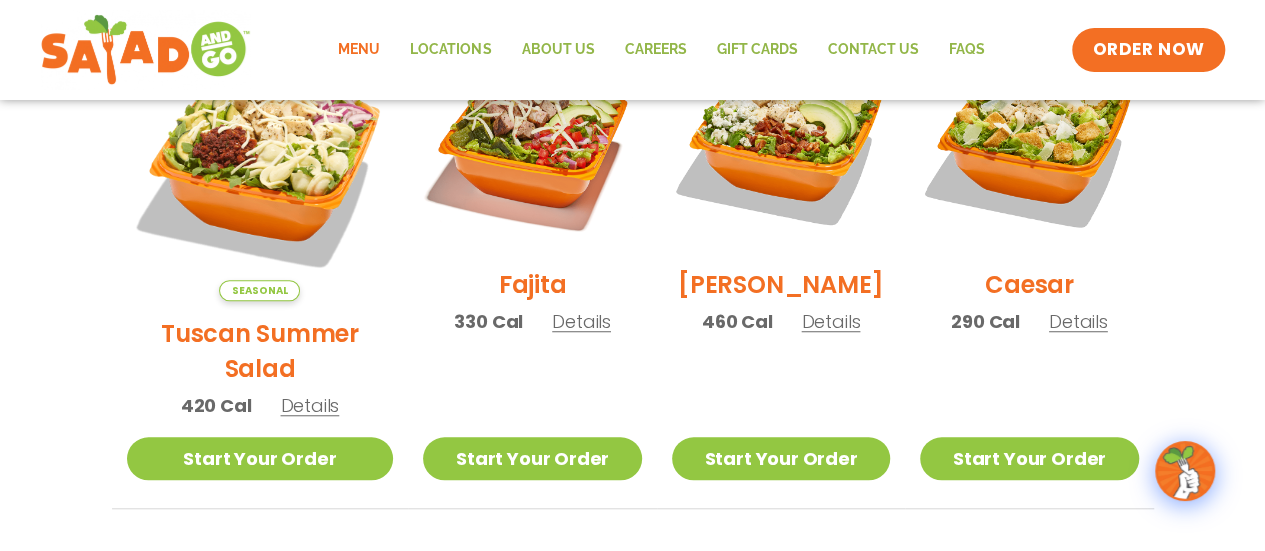 click on "Details" at bounding box center [309, 405] 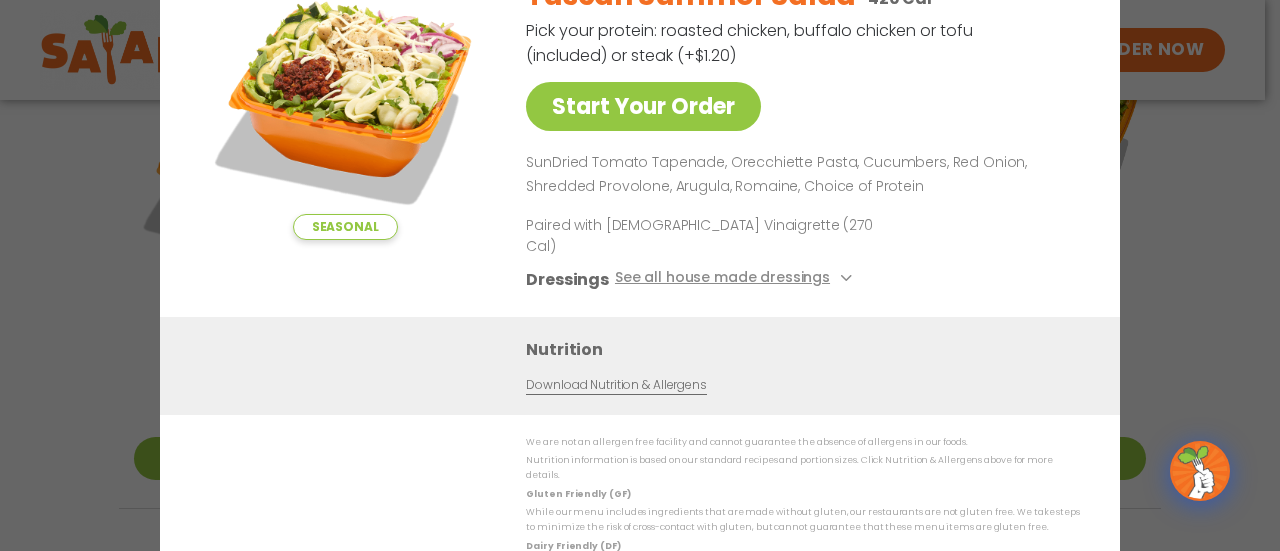 click on "Seasonal   Start Your Order Tuscan Summer Salad  420 Cal  Pick your protein: roasted chicken, buffalo chicken or tofu (included) or steak (+$1.20)   Start Your Order SunDried Tomato Tapenade, Orecchiette Pasta, Cucumbers, Red Onion, Shredded Provolone, Arugula, Romaine, Choice of Protein Paired with Italian Vinaigrette (270 Cal) Dressings   See all house made dressings    Italian Vinaigrette   Balsamic Vinaigrette GF DF V   BBQ Ranch [PERSON_NAME] GF   Creamy Blue Cheese GF   Creamy Greek GF   Jalapeño Ranch GF   Ranch GF   Thai Peanut GF DF Nutrition   Download Nutrition & Allergens We are not an allergen free facility and cannot guarantee the absence of allergens in our foods. Nutrition information is based on our standard recipes and portion sizes. Click Nutrition & Allergens above for more details. Gluten Friendly (GF) Dairy Friendly (DF)" at bounding box center (640, 275) 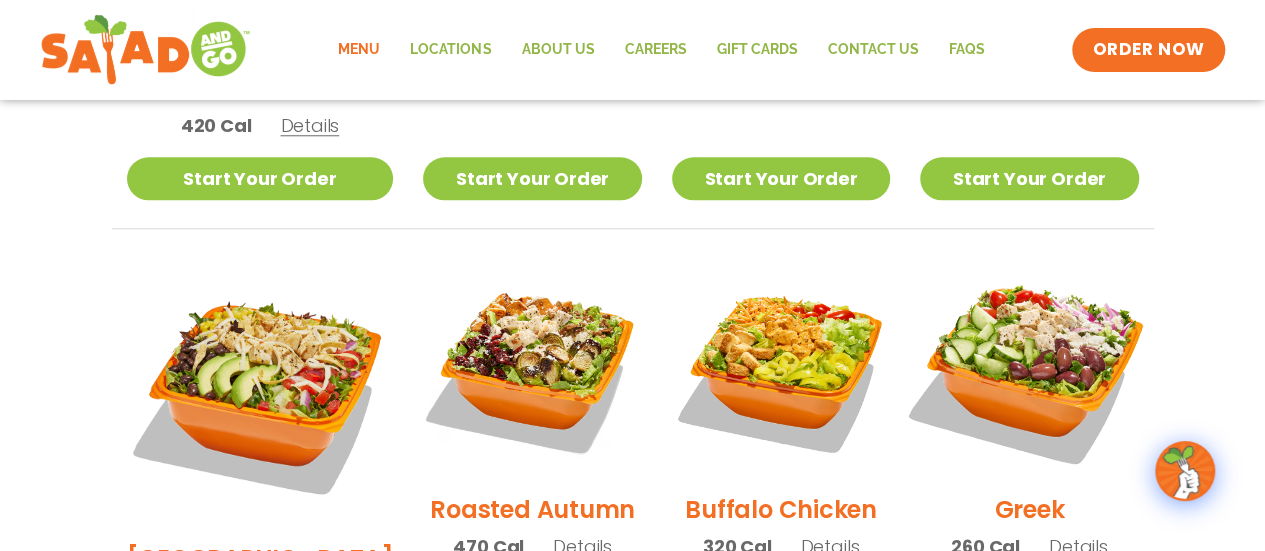 scroll, scrollTop: 910, scrollLeft: 0, axis: vertical 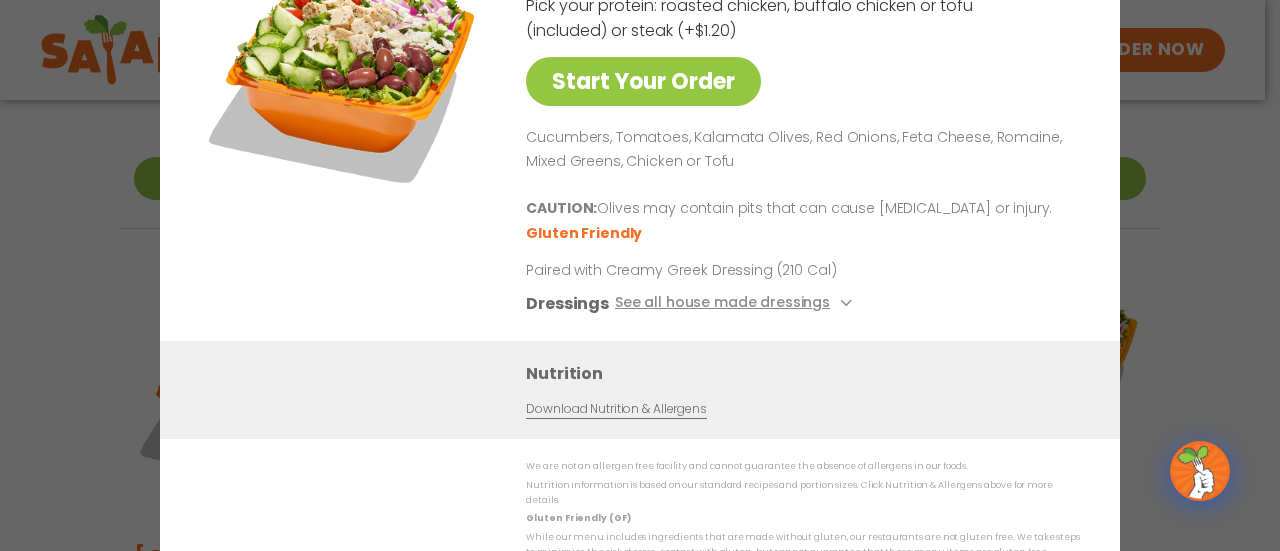 click on "Start Your Order Greek Salad  260 Cal  Pick your protein: roasted chicken, buffalo chicken or tofu (included) or steak (+$1.20)   Start Your Order Cucumbers, Tomatoes, Kalamata Olives, Red Onions, Feta Cheese, Romaine, Mixed Greens, Chicken or Tofu   CAUTION:  Olives may contain pits that can cause [MEDICAL_DATA] or injury. Gluten Friendly Paired with Creamy Greek Dressing (210 Cal) Dressings   See all house made dressings    Creamy Greek GF   Balsamic Vinaigrette GF DF V   BBQ Ranch [PERSON_NAME] GF   Creamy Blue Cheese GF   Jalapeño Ranch GF   Ranch GF   Thai Peanut GF DF Nutrition   Download Nutrition & Allergens We are not an allergen free facility and cannot guarantee the absence of allergens in our foods. Nutrition information is based on our standard recipes and portion sizes. Click Nutrition & Allergens above for more details. Gluten Friendly (GF) Dairy Friendly (DF)" at bounding box center [640, 275] 